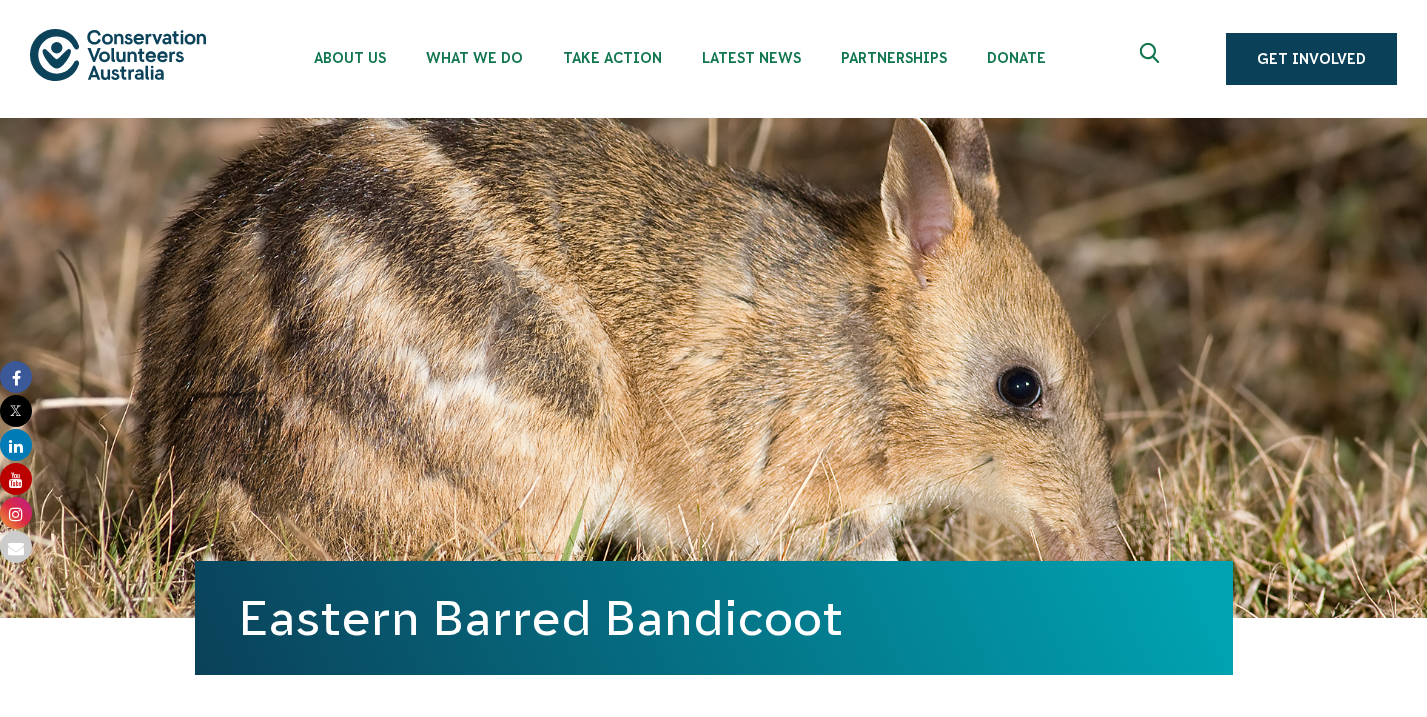 scroll, scrollTop: 0, scrollLeft: 0, axis: both 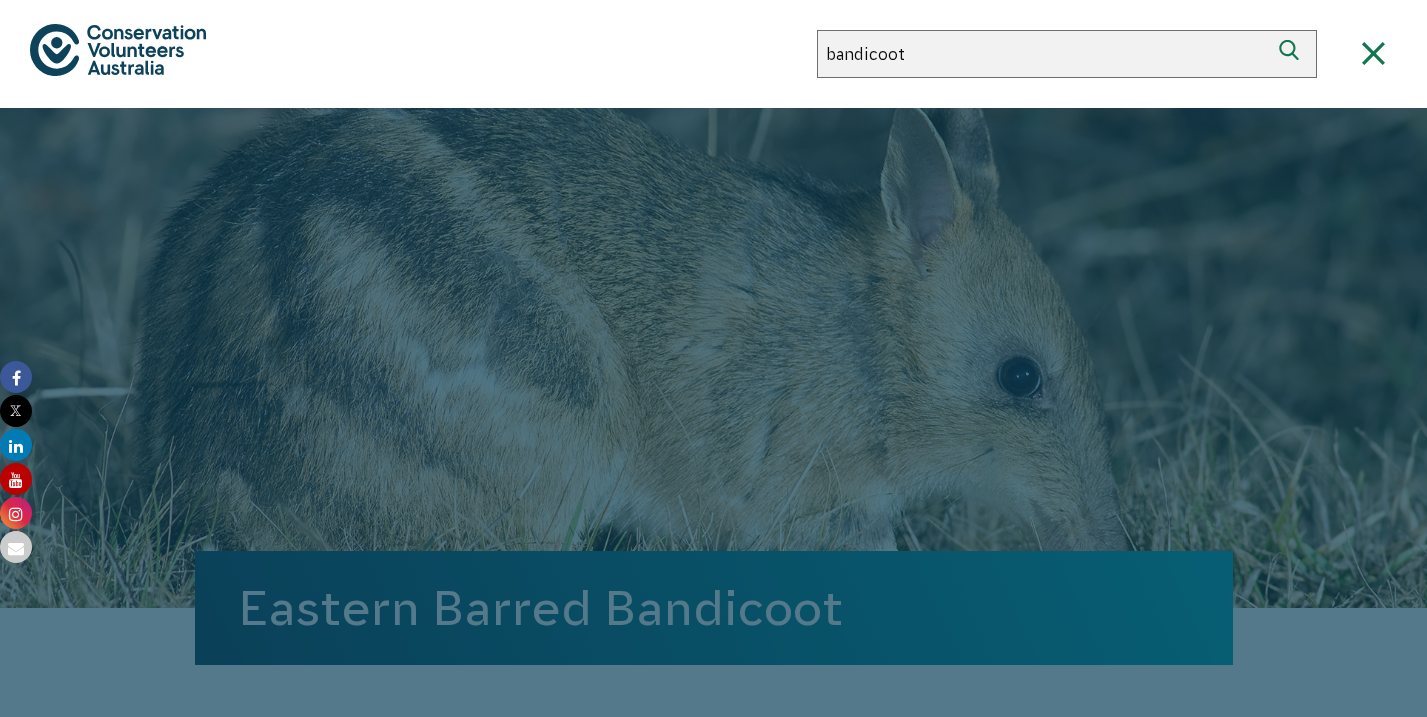 type on "bandicoot" 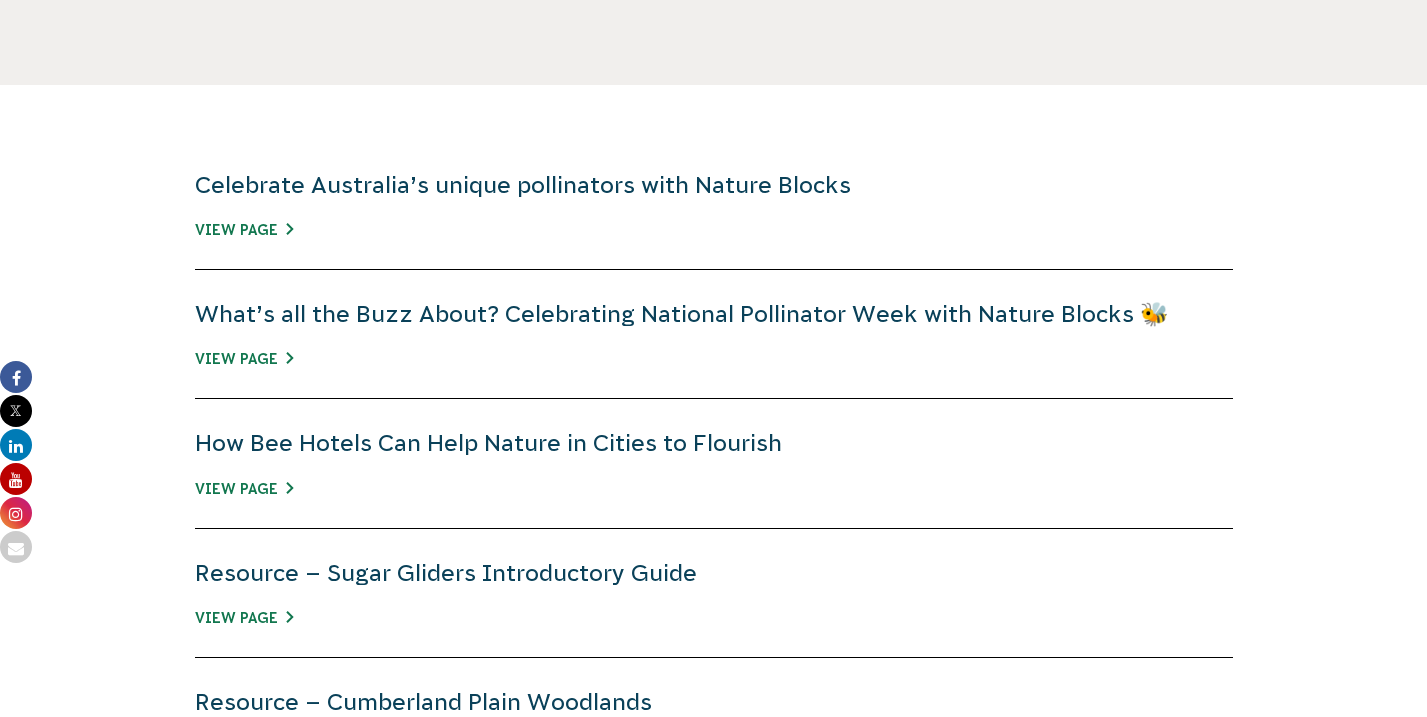 scroll, scrollTop: 639, scrollLeft: 0, axis: vertical 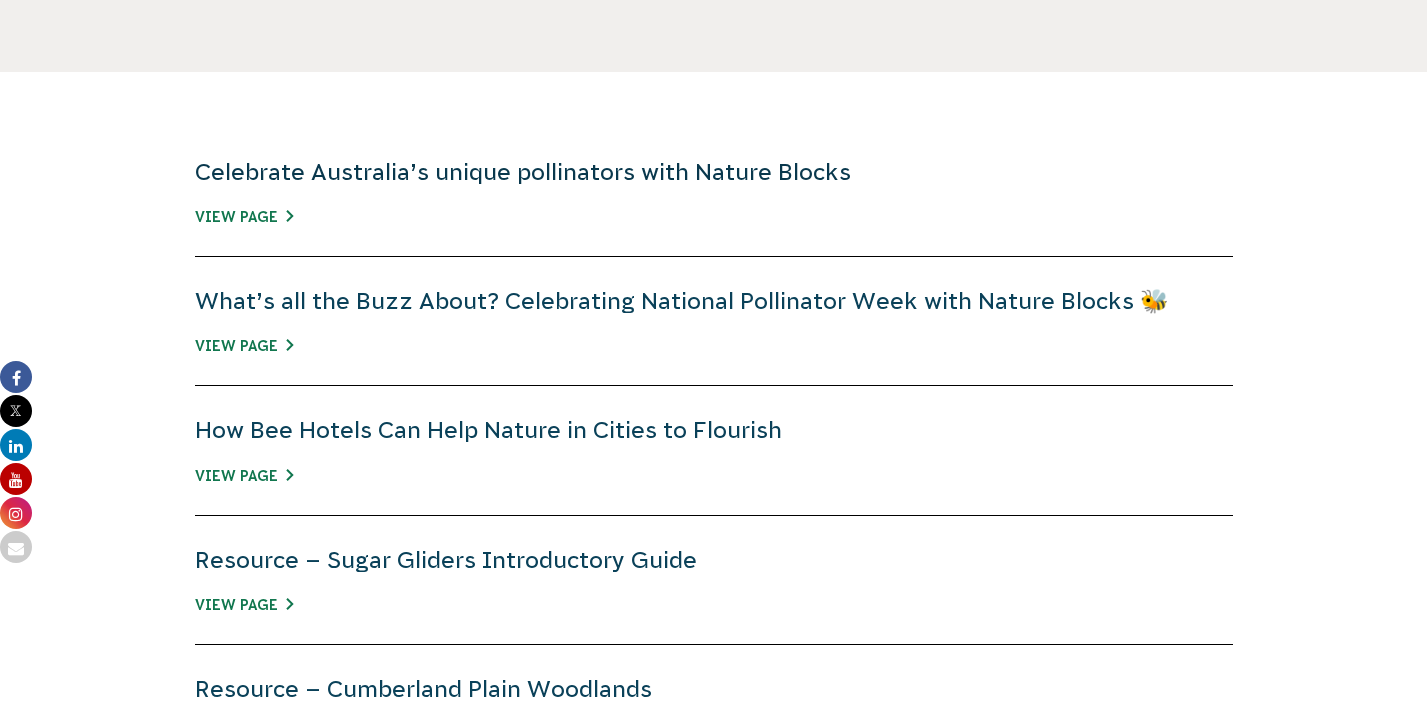 click on "Celebrate Australia’s unique pollinators with Nature Blocks" at bounding box center (523, 172) 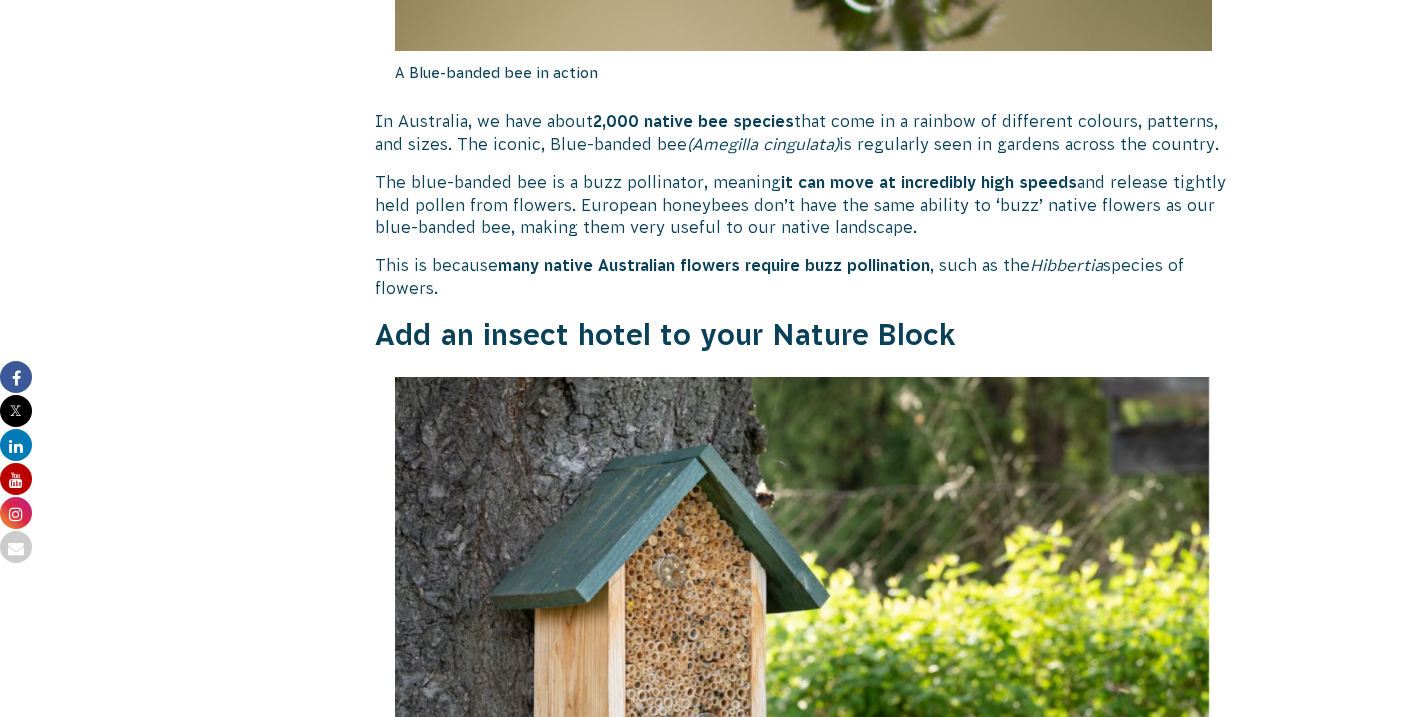 scroll, scrollTop: 2574, scrollLeft: 0, axis: vertical 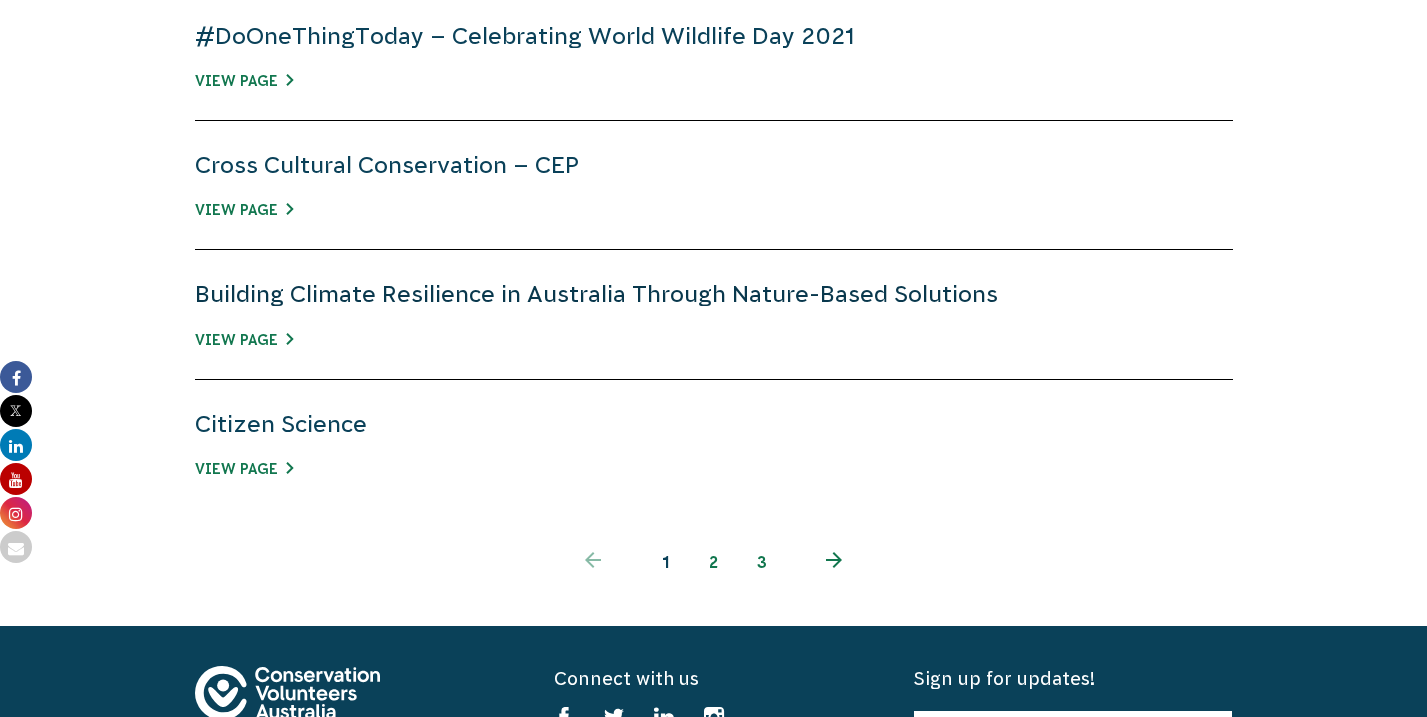 click on "Building Climate Resilience in Australia Through Nature-Based Solutions" at bounding box center [596, 294] 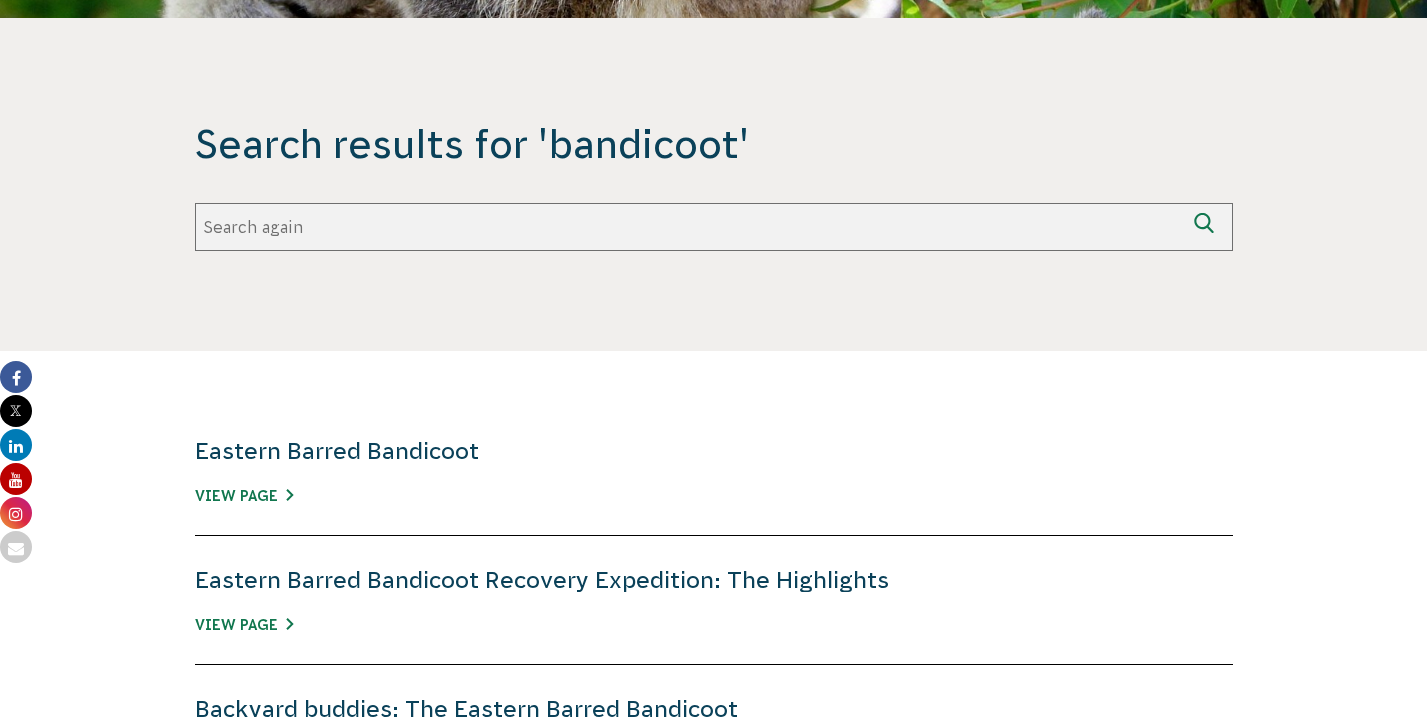 scroll, scrollTop: 392, scrollLeft: 0, axis: vertical 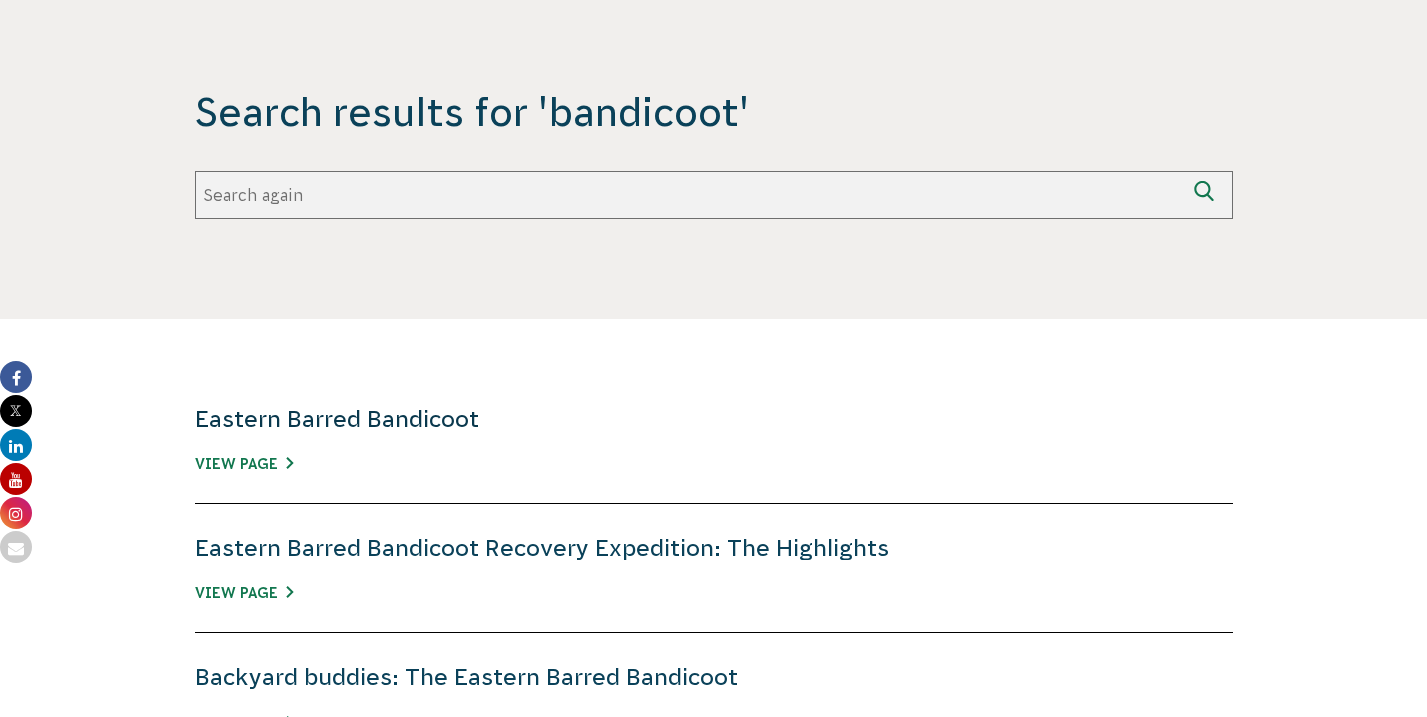 click on "Eastern Barred Bandicoot" at bounding box center (337, 419) 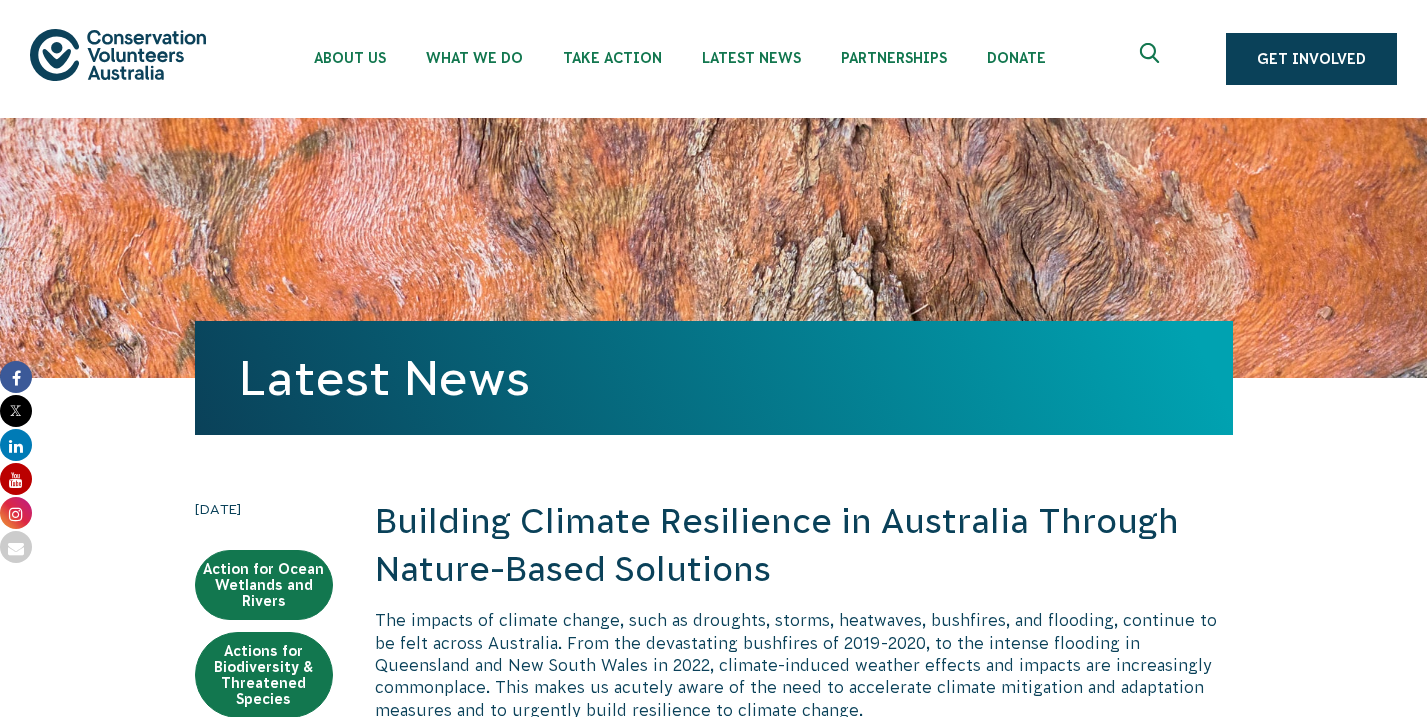 scroll, scrollTop: 0, scrollLeft: 0, axis: both 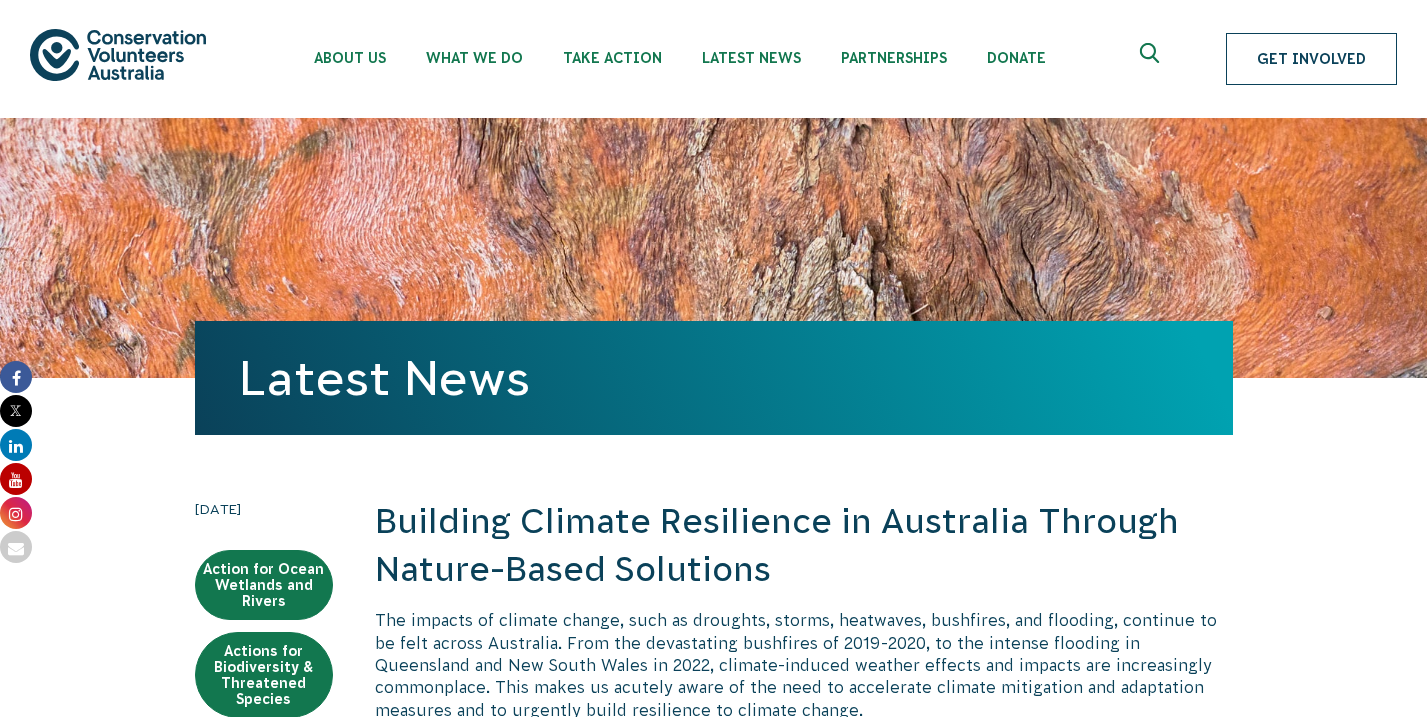 click on "Get Involved" at bounding box center [1311, 59] 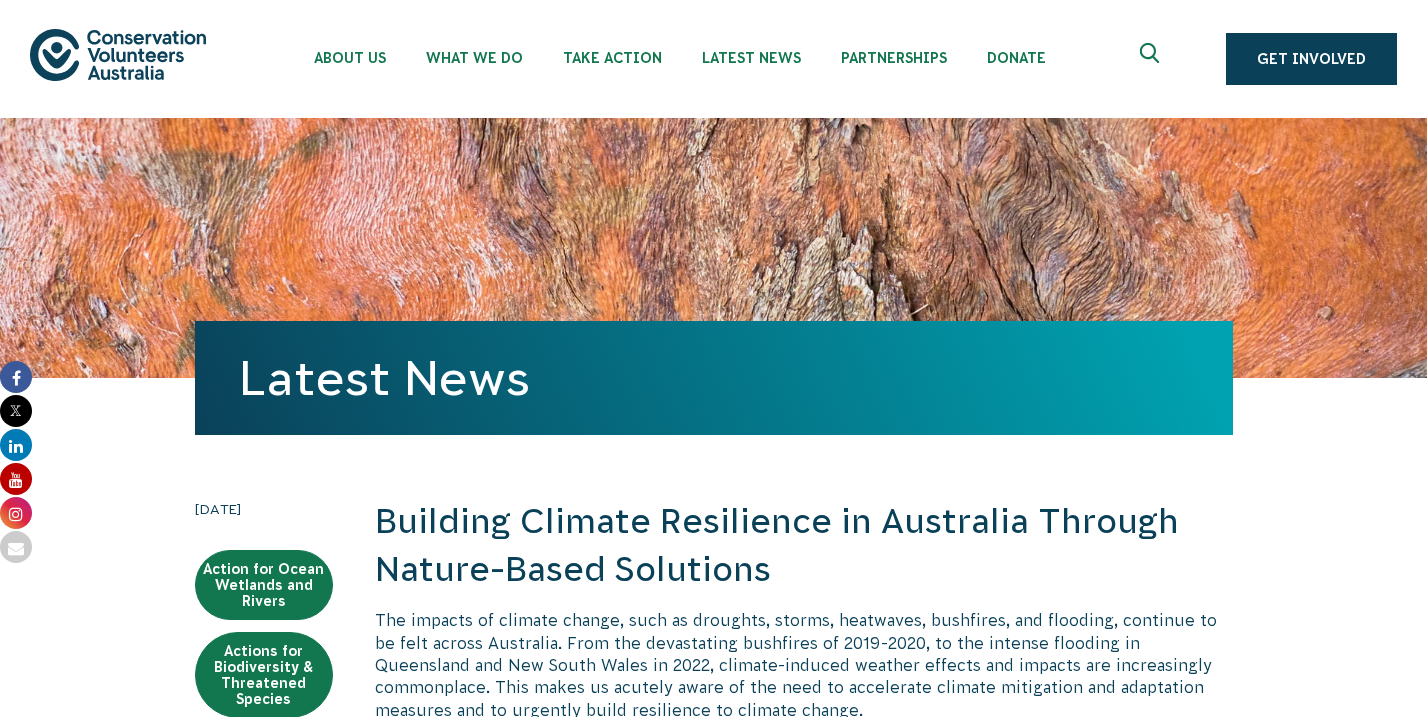 click 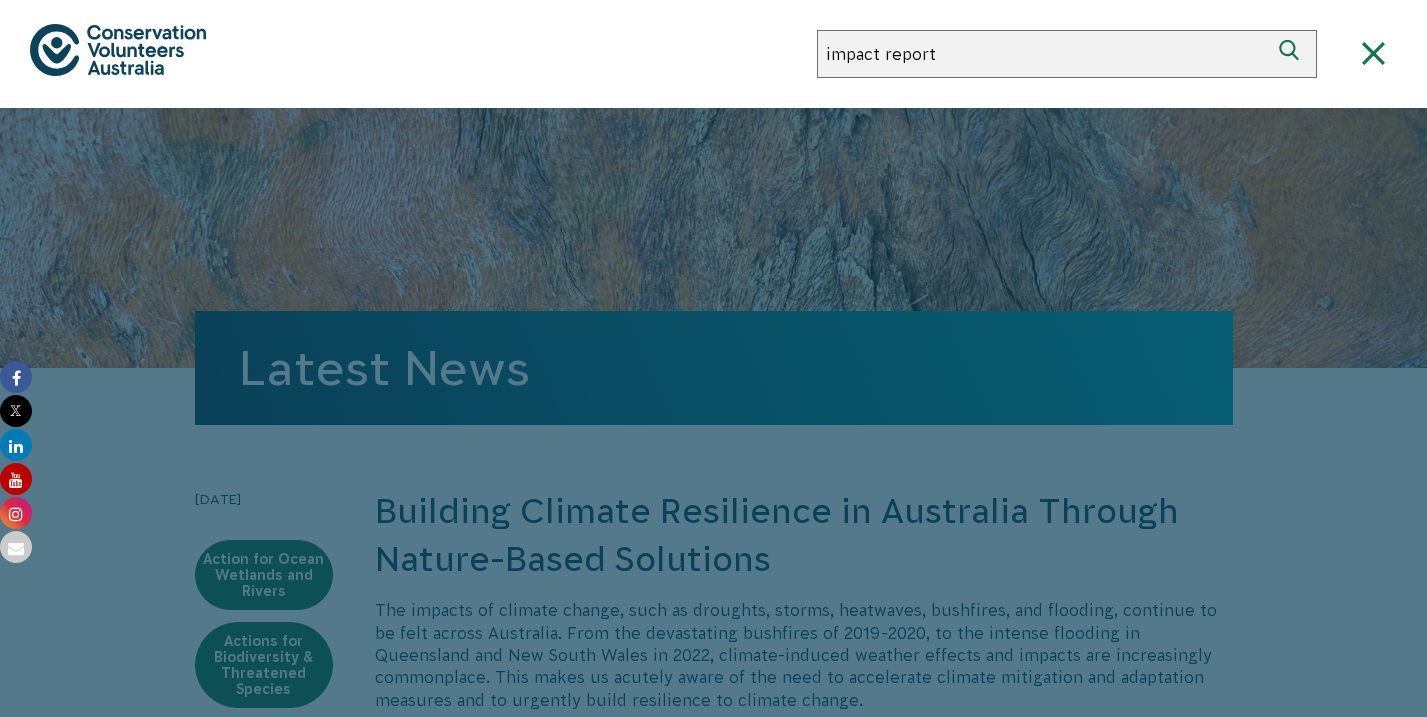 type on "impact report" 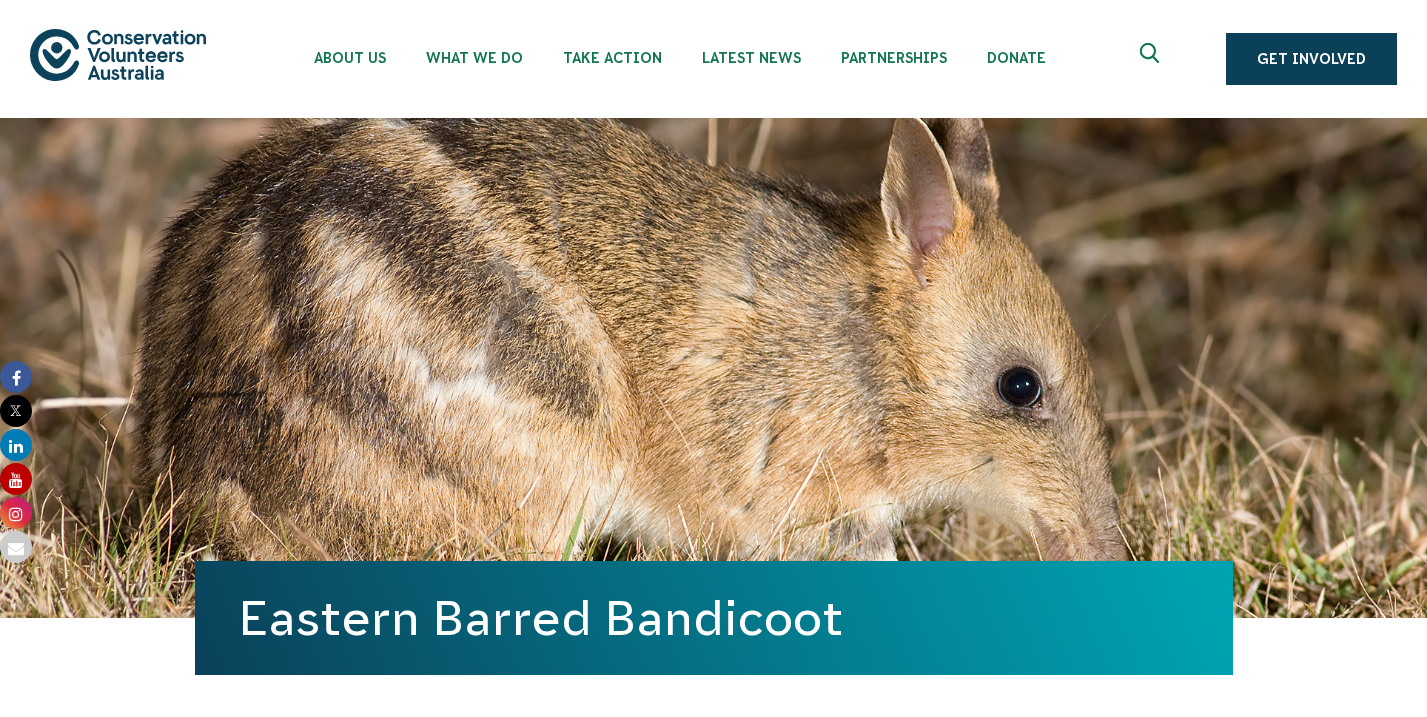 scroll, scrollTop: 0, scrollLeft: 0, axis: both 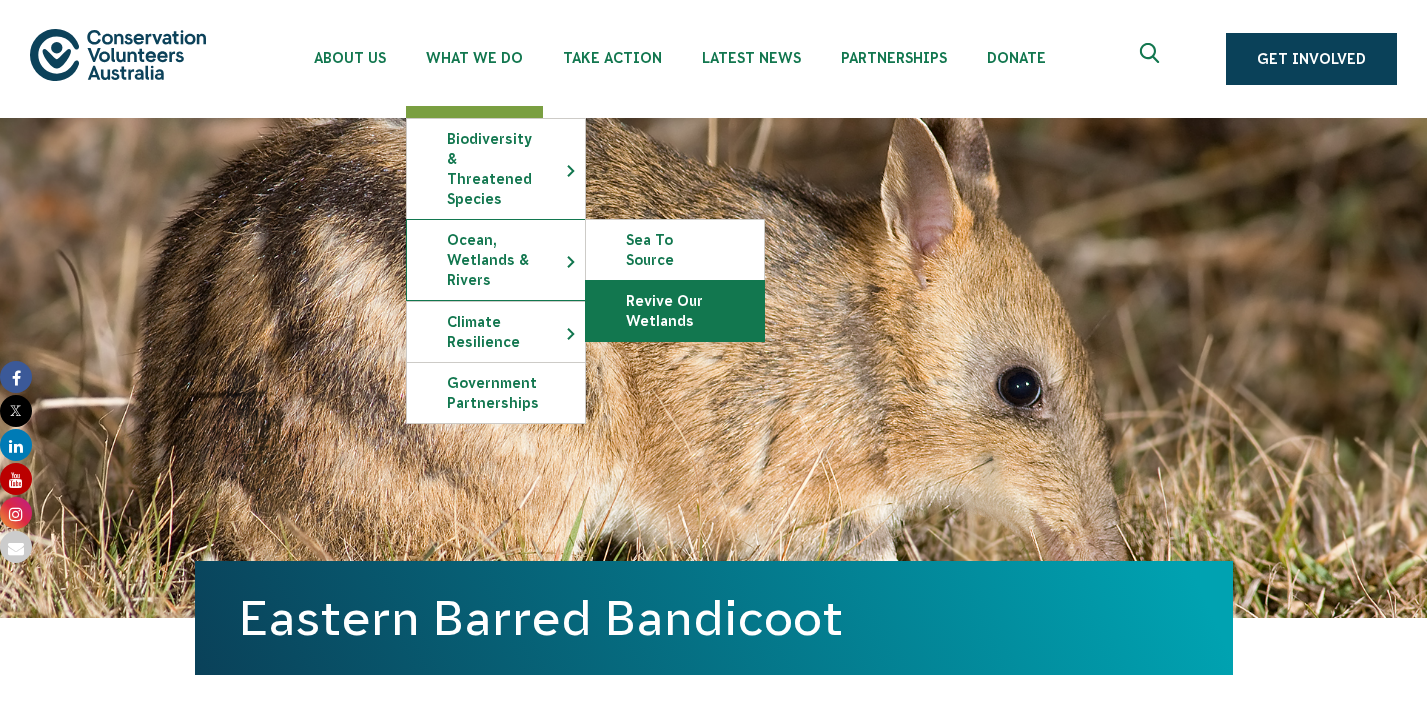 click on "Revive Our Wetlands" at bounding box center [675, 311] 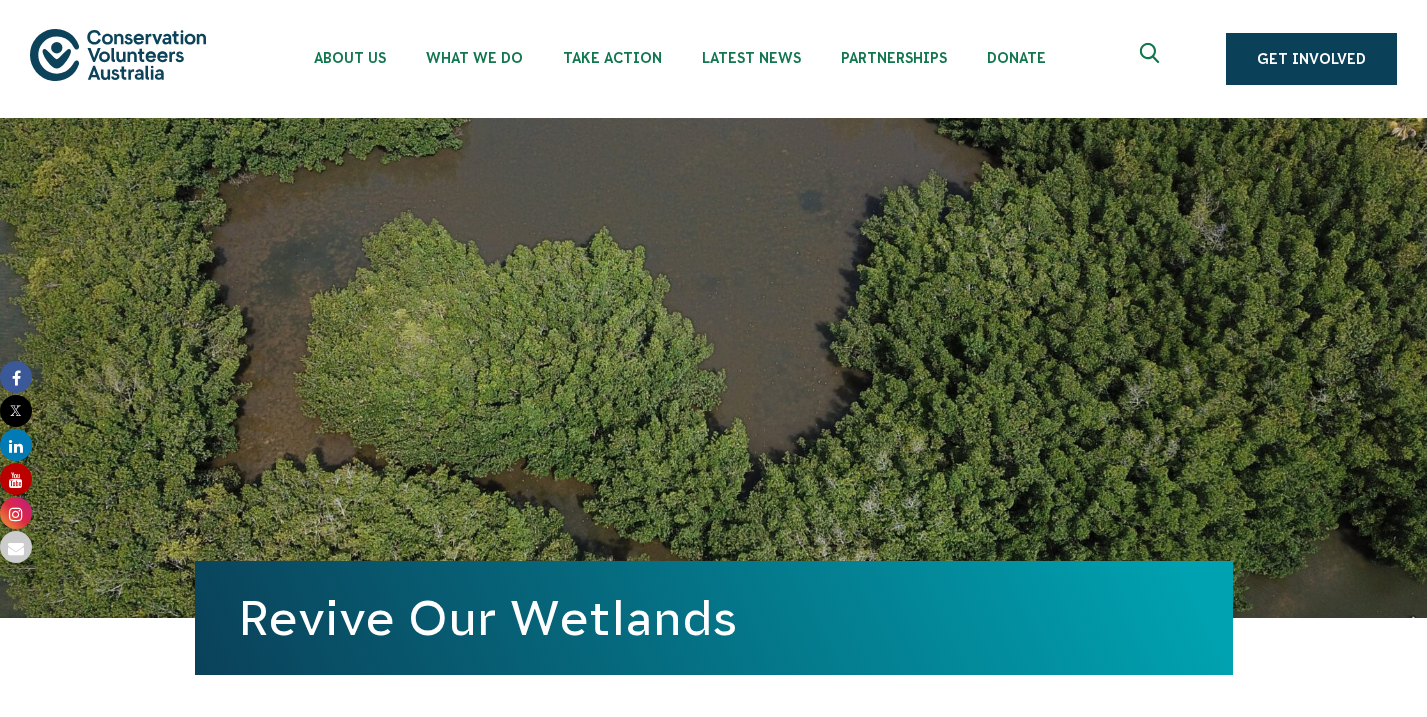 scroll, scrollTop: 0, scrollLeft: 0, axis: both 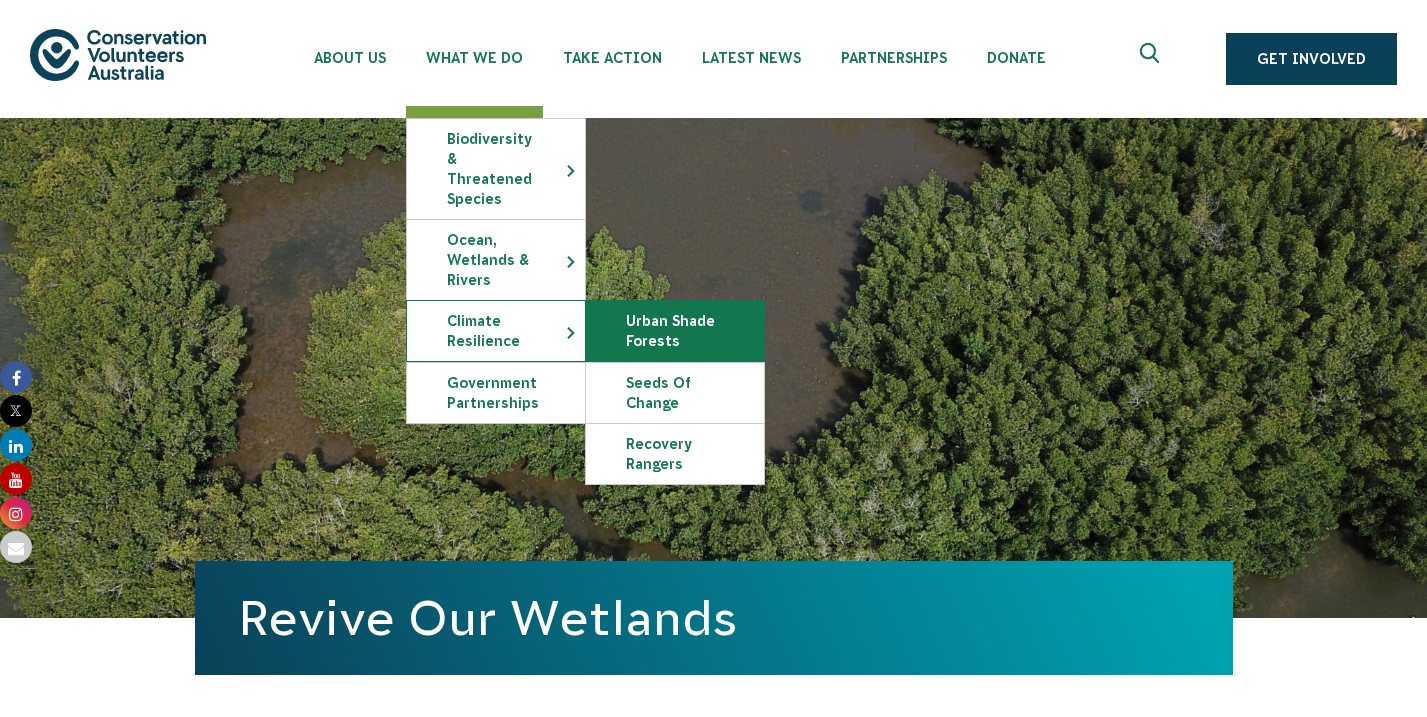 click on "Urban Shade Forests" at bounding box center [675, 331] 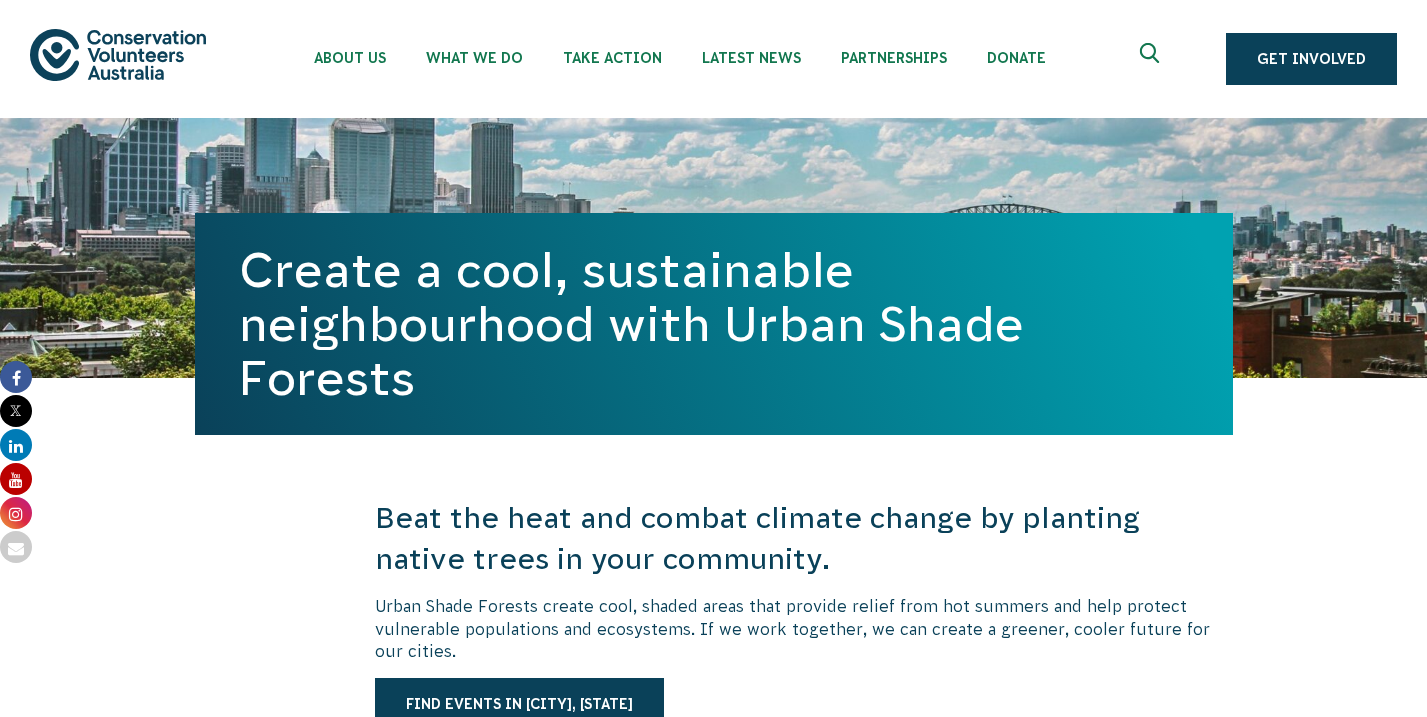 scroll, scrollTop: 0, scrollLeft: 0, axis: both 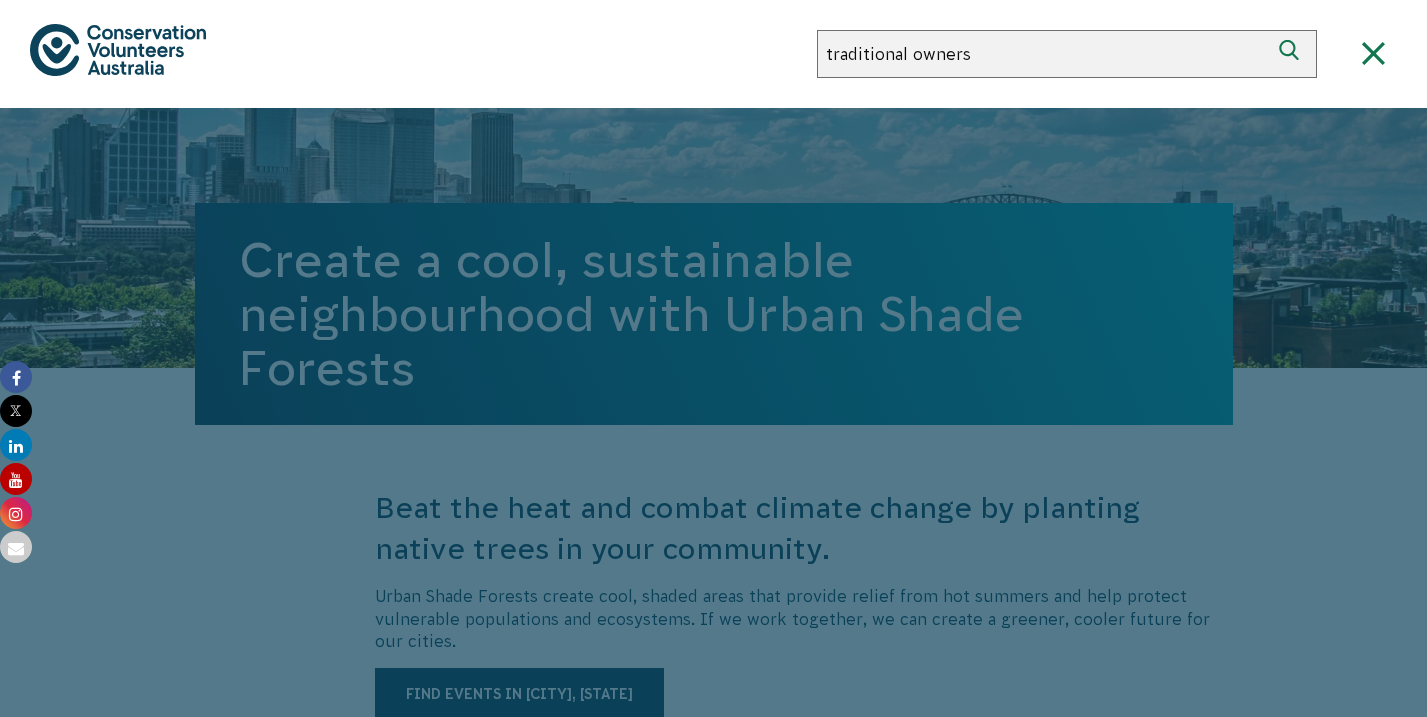 type on "traditional owners" 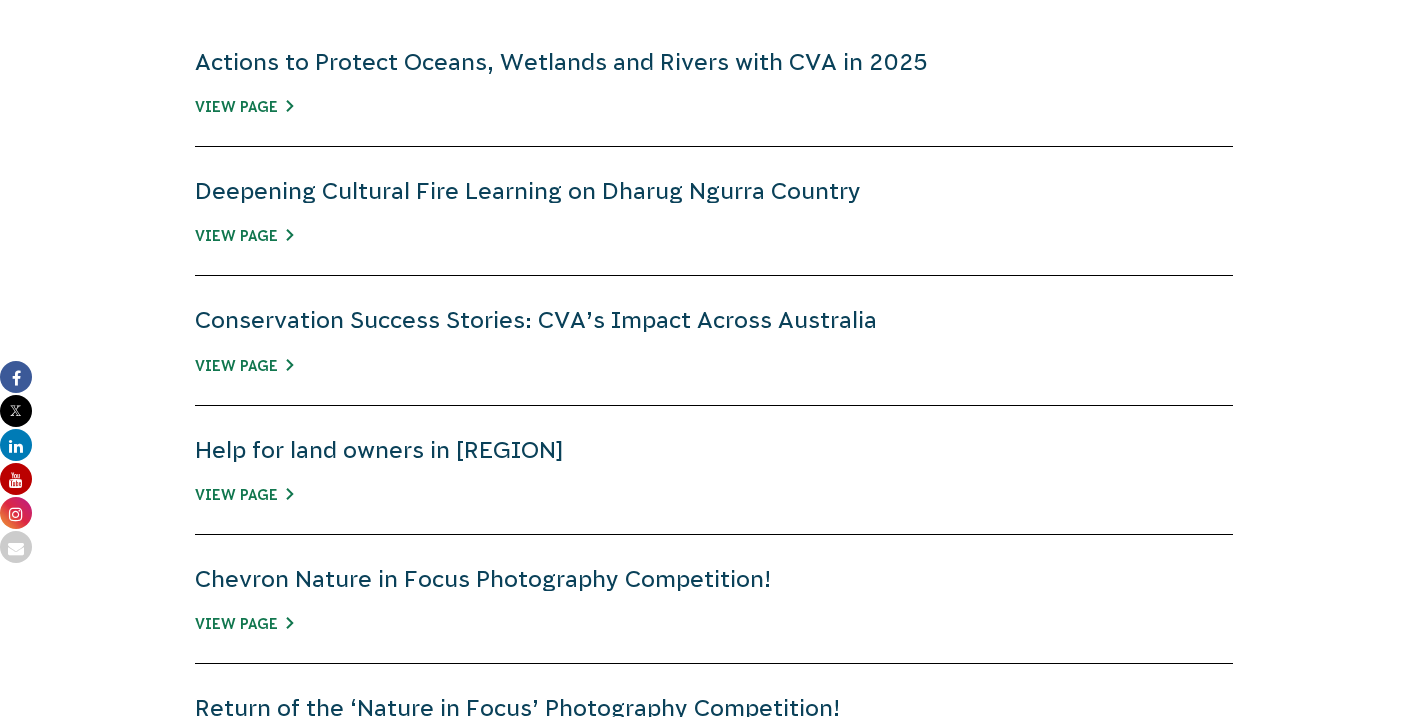 scroll, scrollTop: 760, scrollLeft: 0, axis: vertical 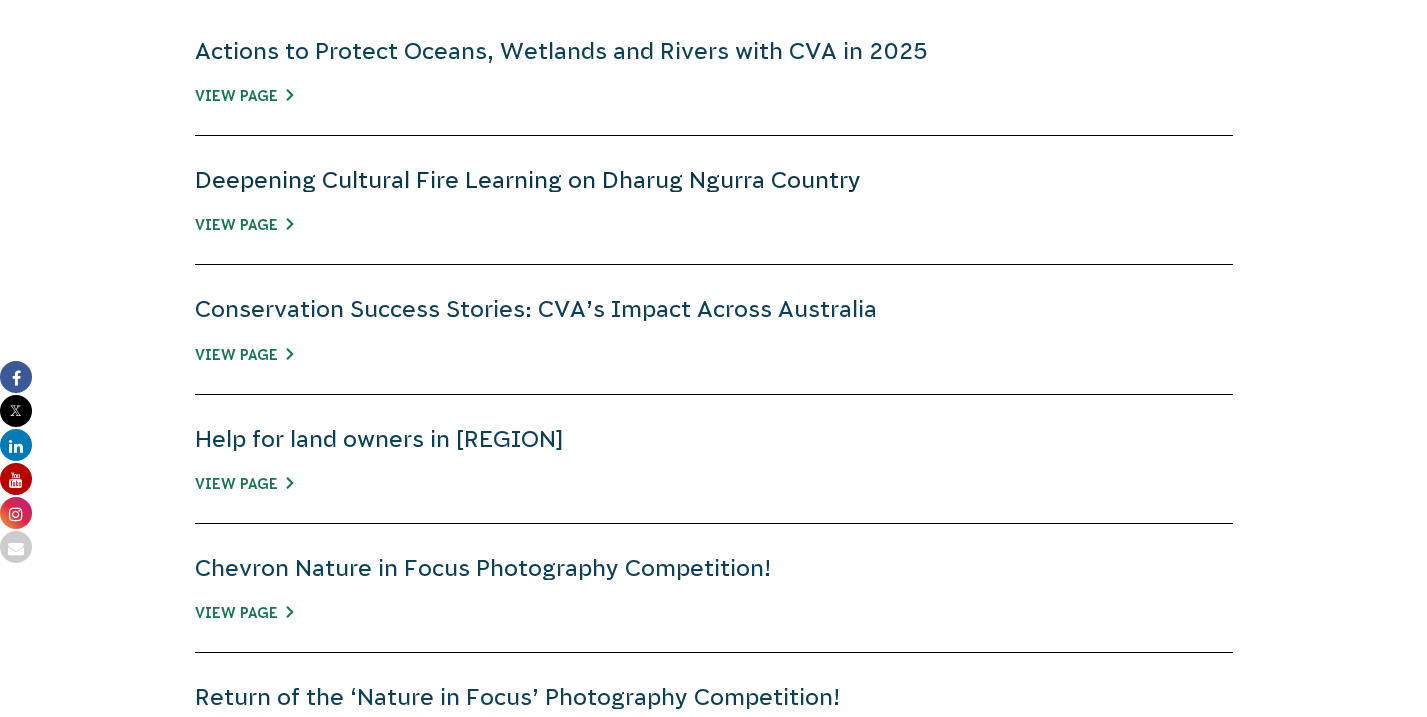 click on "Deepening Cultural Fire Learning on Dharug Ngurra Country" at bounding box center (528, 180) 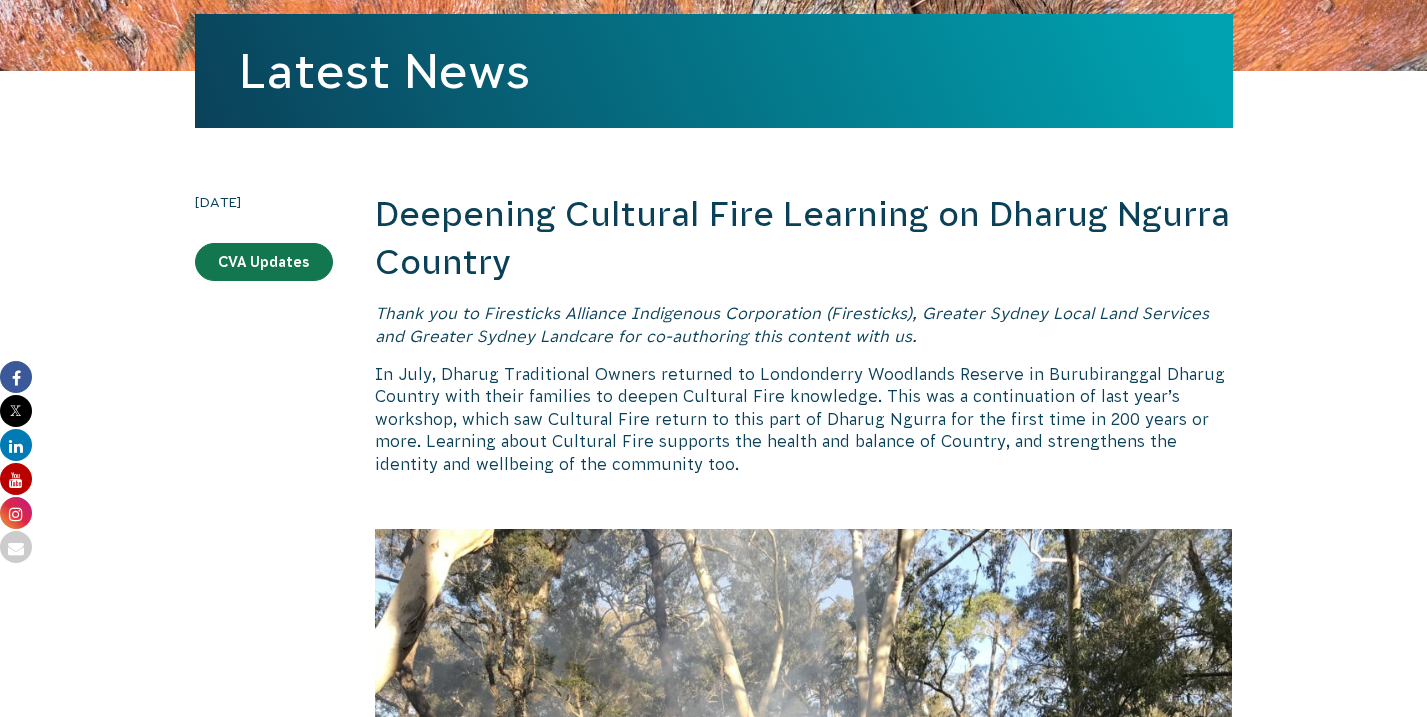 scroll, scrollTop: 311, scrollLeft: 0, axis: vertical 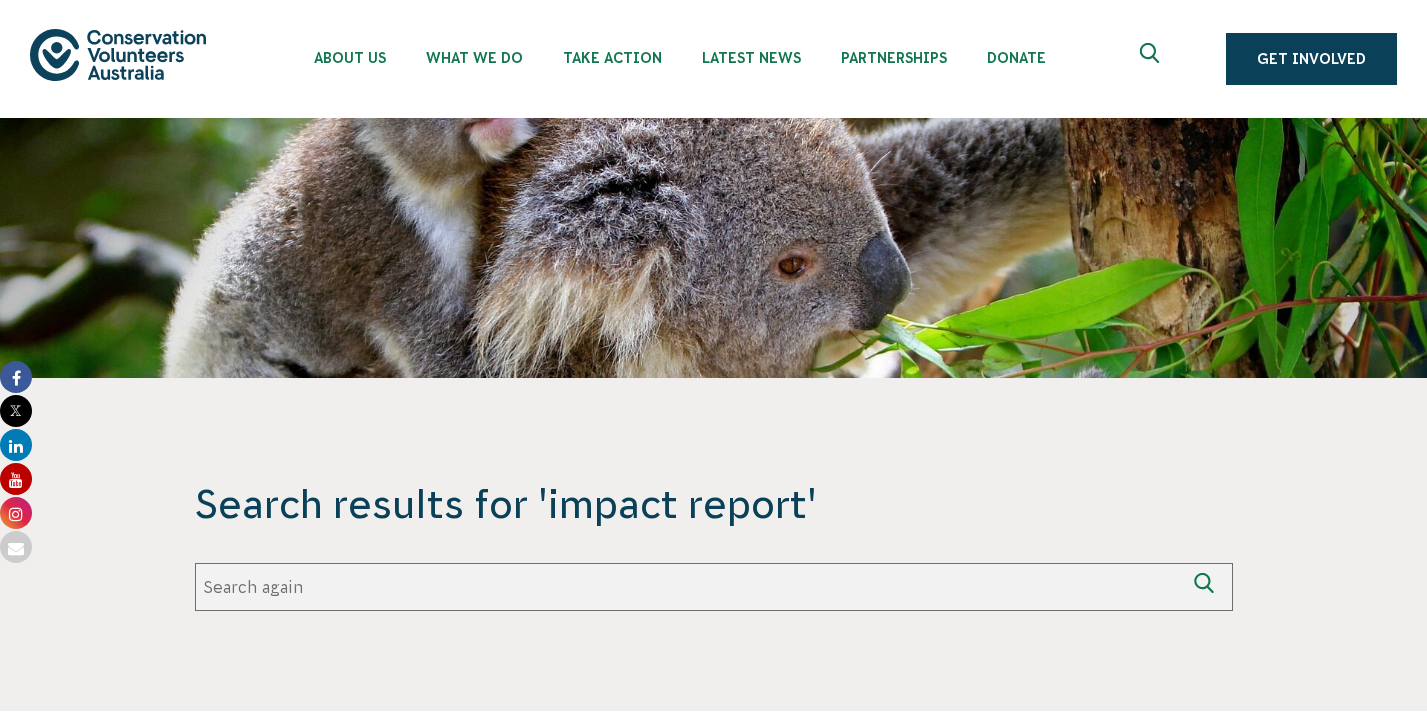 click on "Search again" at bounding box center (690, 587) 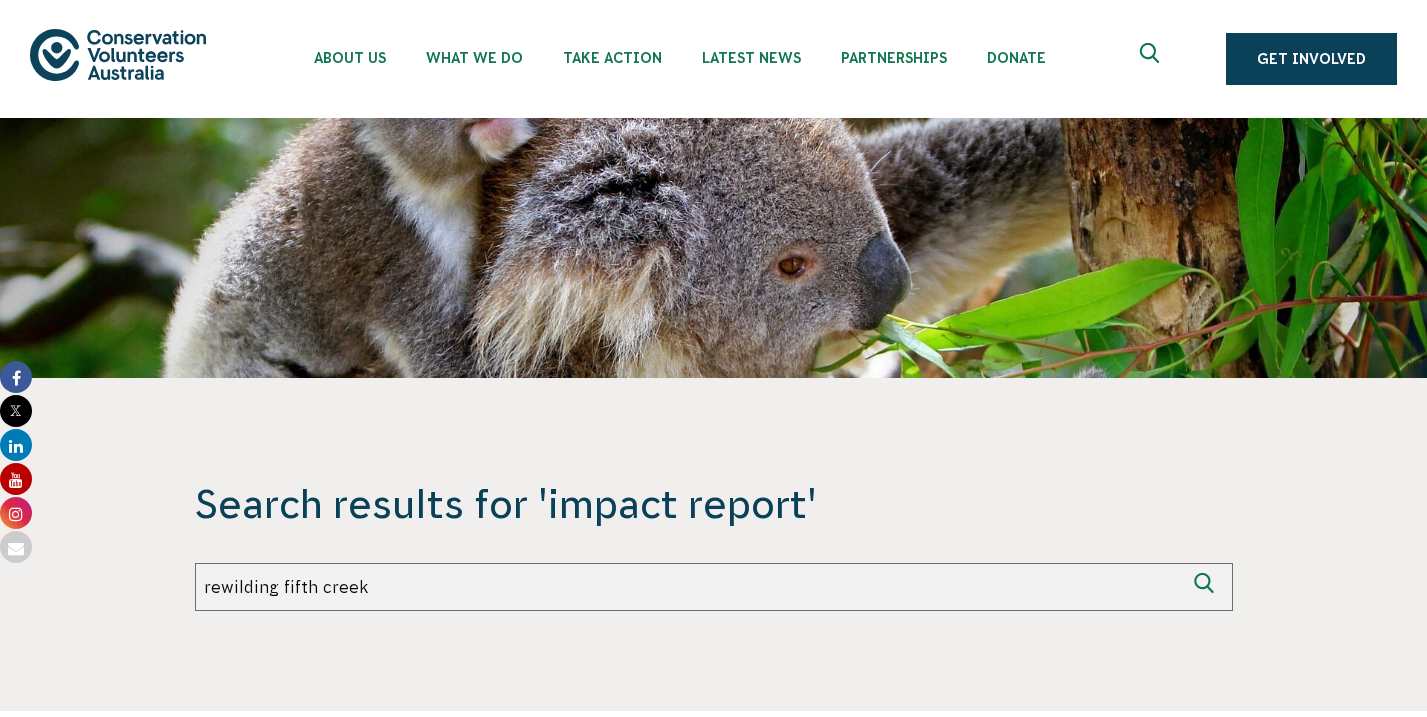type on "rewilding fifth creek" 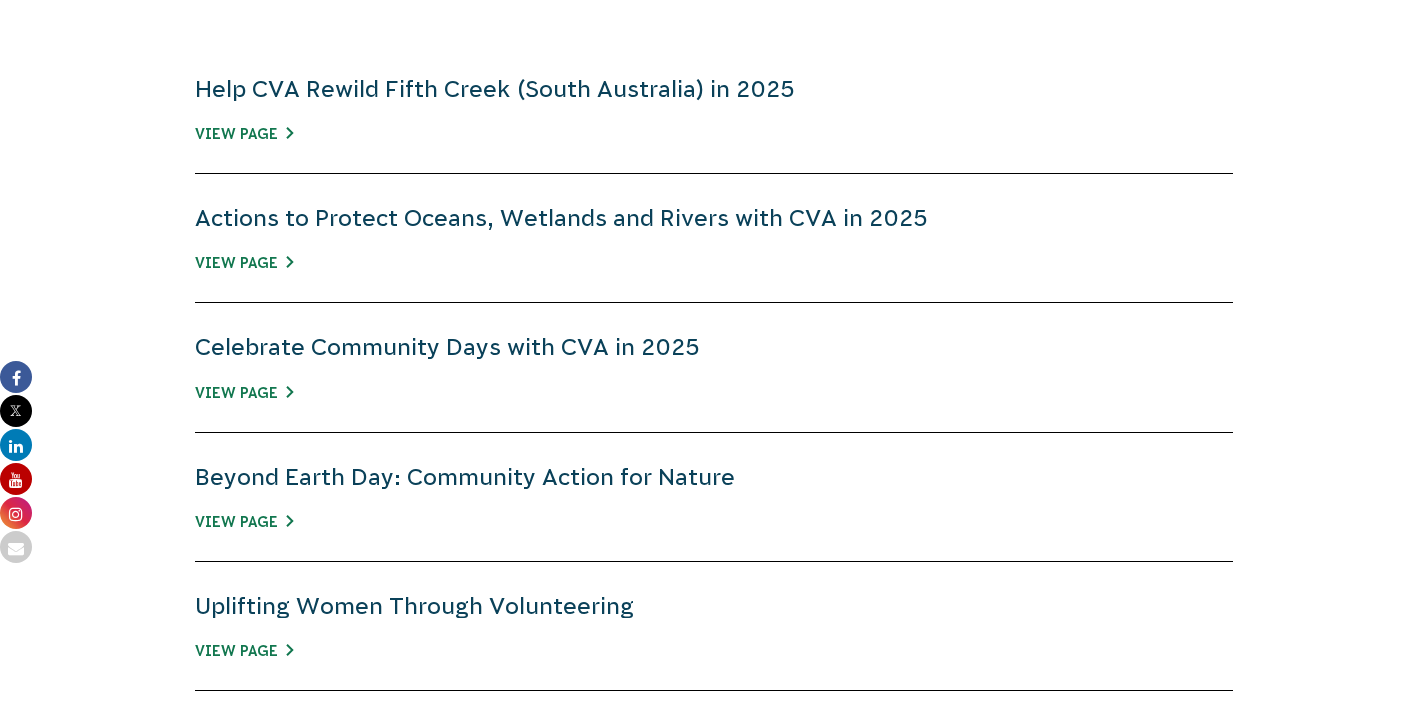 scroll, scrollTop: 454, scrollLeft: 0, axis: vertical 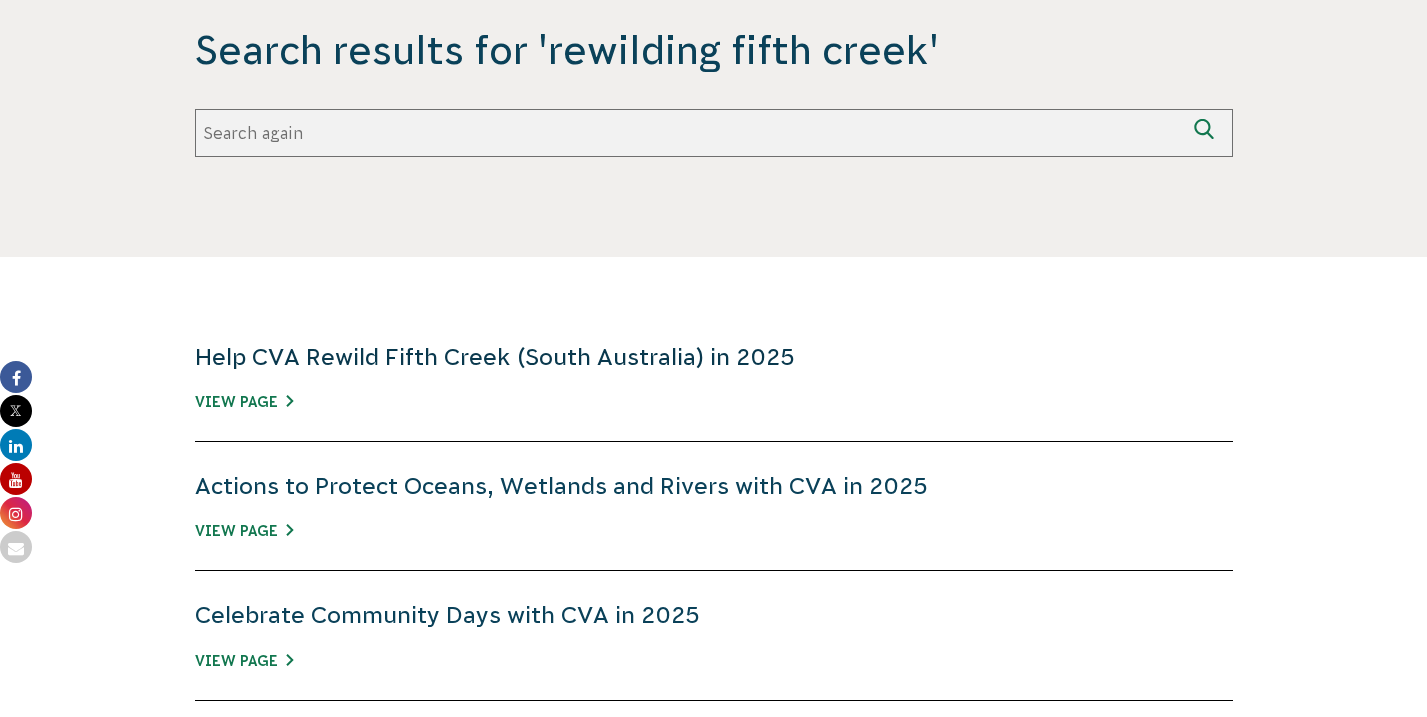 click on "Help CVA Rewild Fifth Creek (South Australia) in 2025" at bounding box center [495, 357] 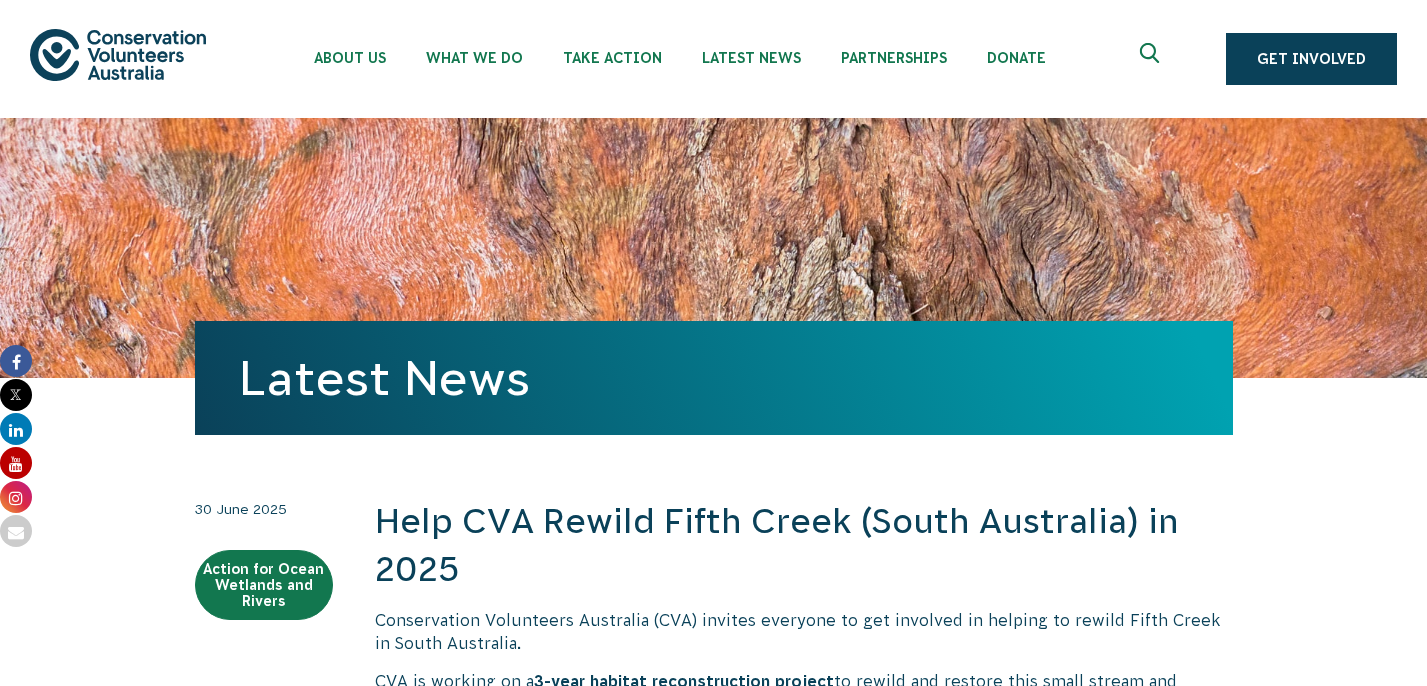scroll, scrollTop: 0, scrollLeft: 0, axis: both 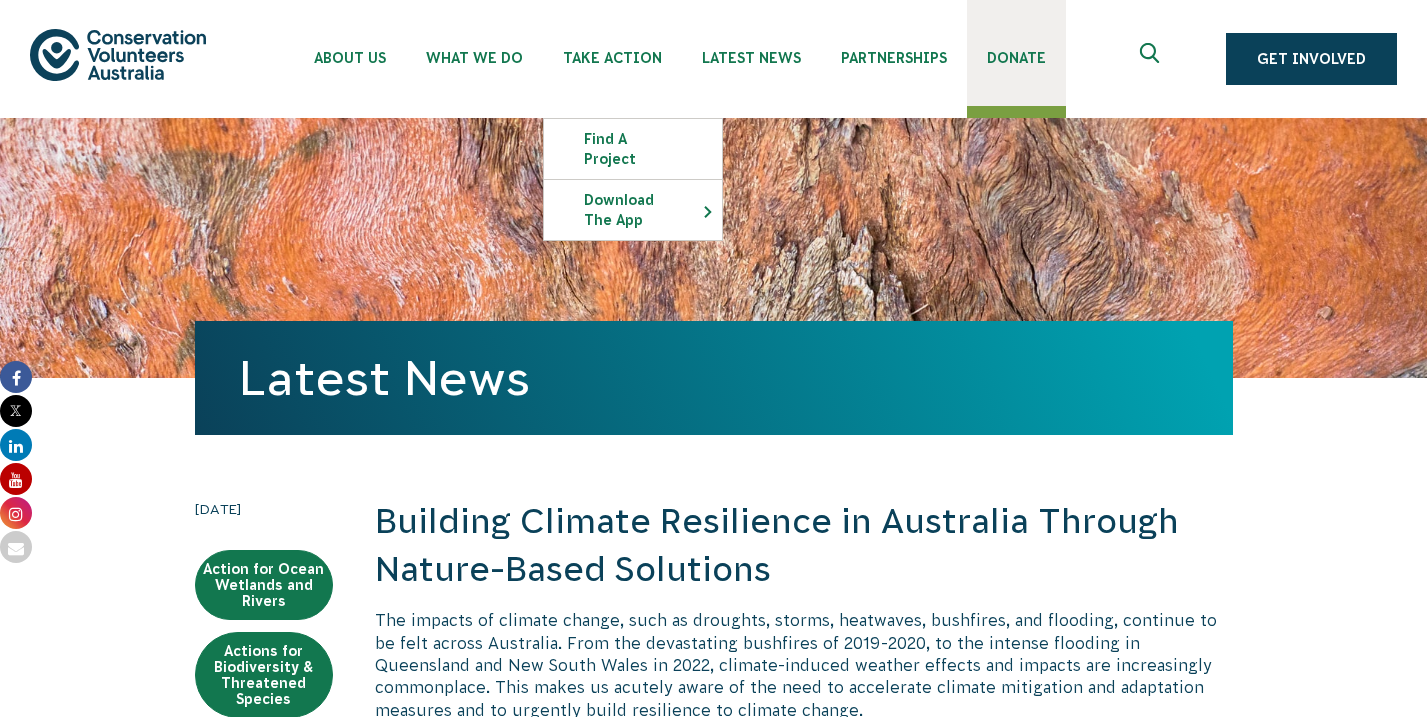 click on "Donate" at bounding box center [1016, 53] 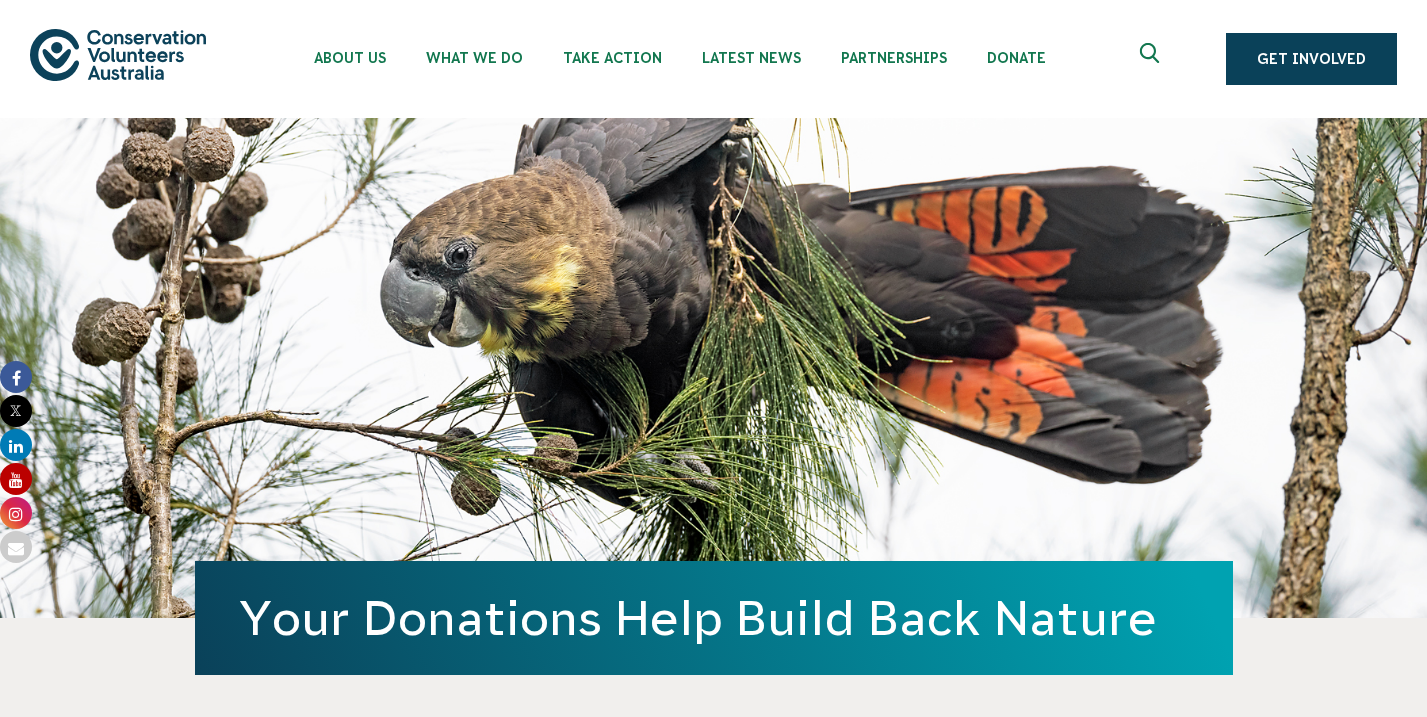 scroll, scrollTop: 0, scrollLeft: 0, axis: both 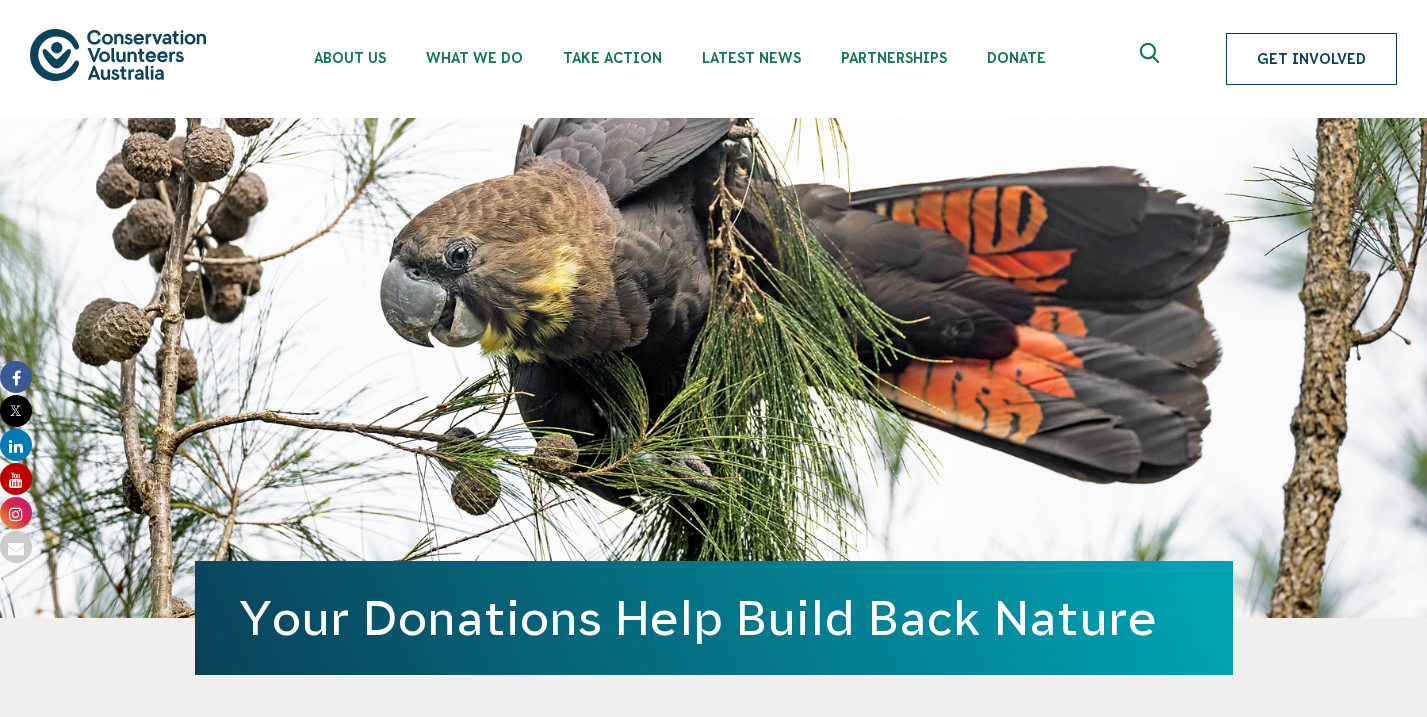 click on "Get Involved" at bounding box center [1311, 59] 